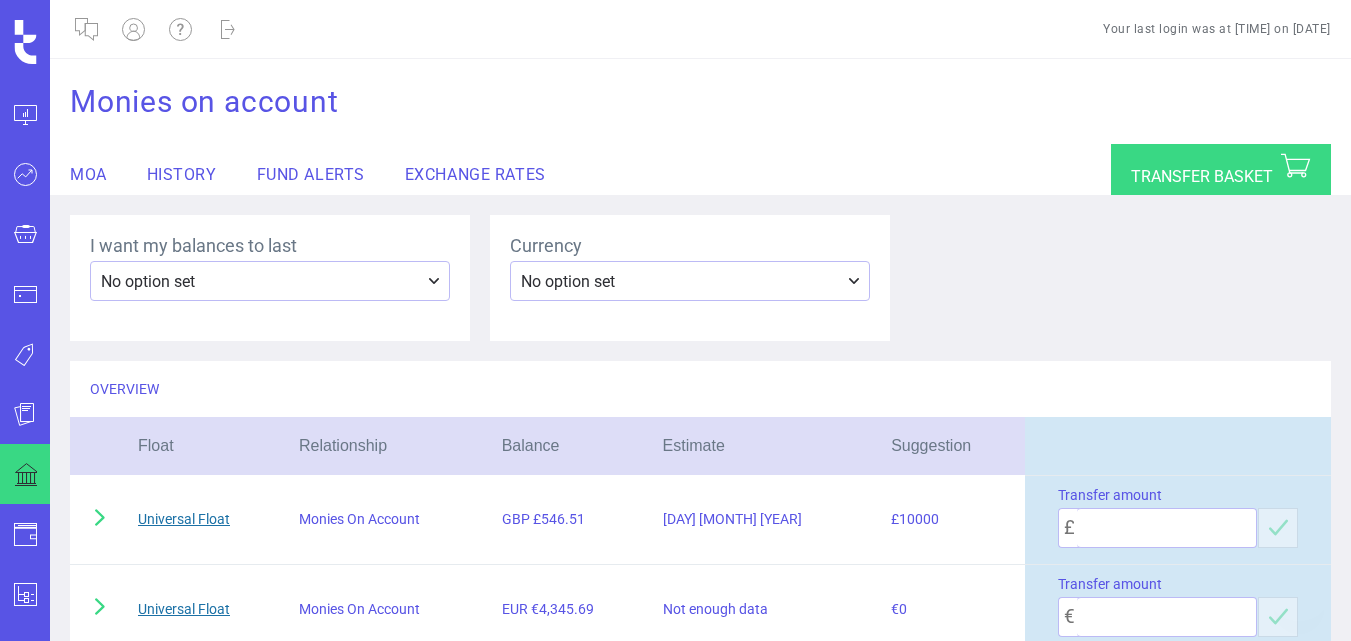 scroll, scrollTop: 0, scrollLeft: 0, axis: both 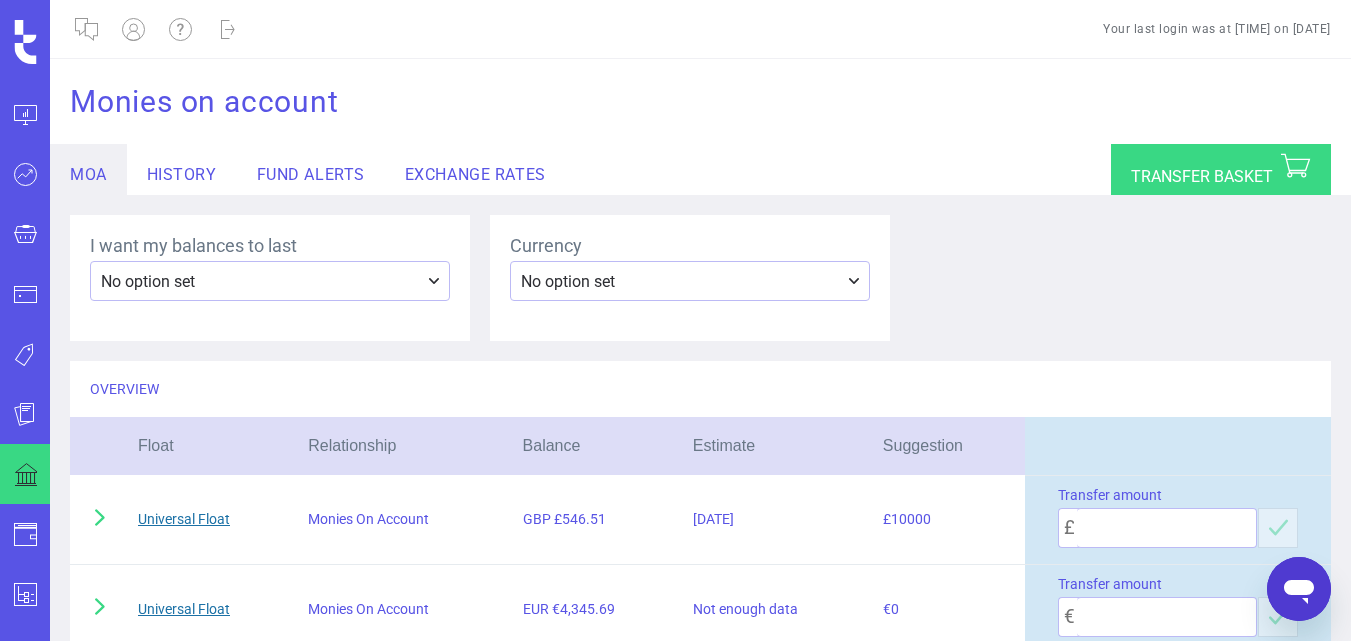 click on "I want my balances to last  No option set Currency  No option set" at bounding box center [700, 278] 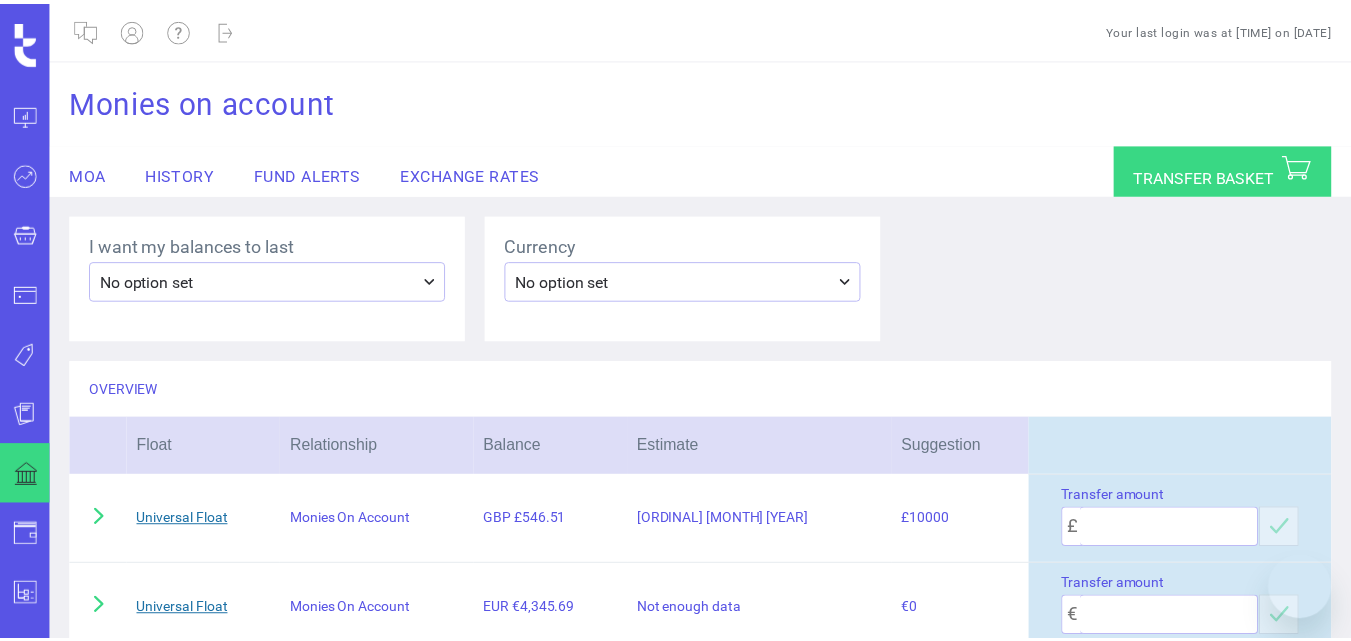 scroll, scrollTop: 0, scrollLeft: 0, axis: both 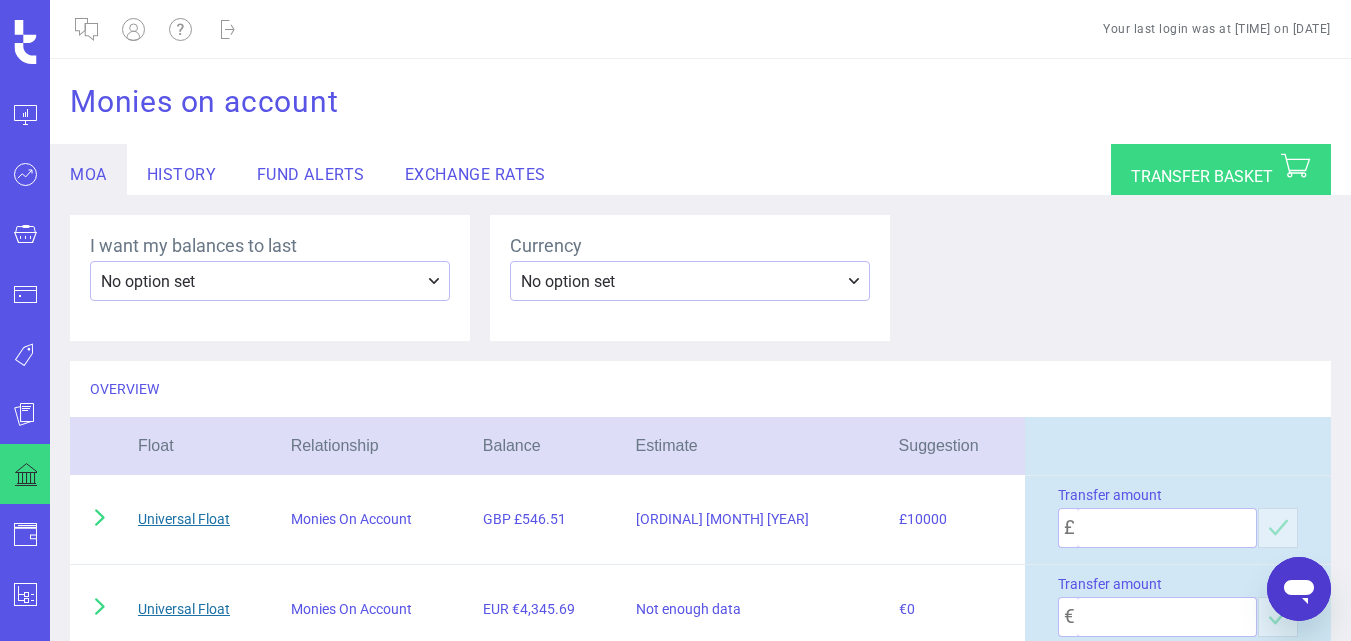 click on "I want my balances to last  No option set Currency  No option set" at bounding box center (700, 278) 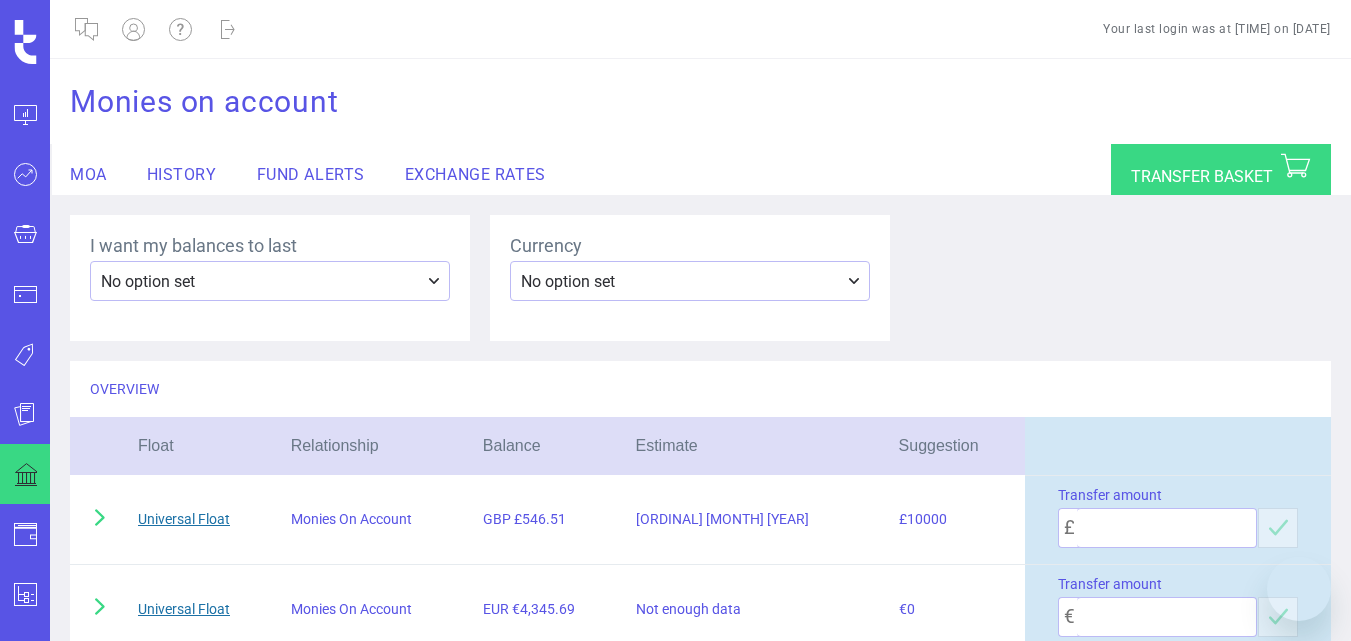 scroll, scrollTop: 0, scrollLeft: 0, axis: both 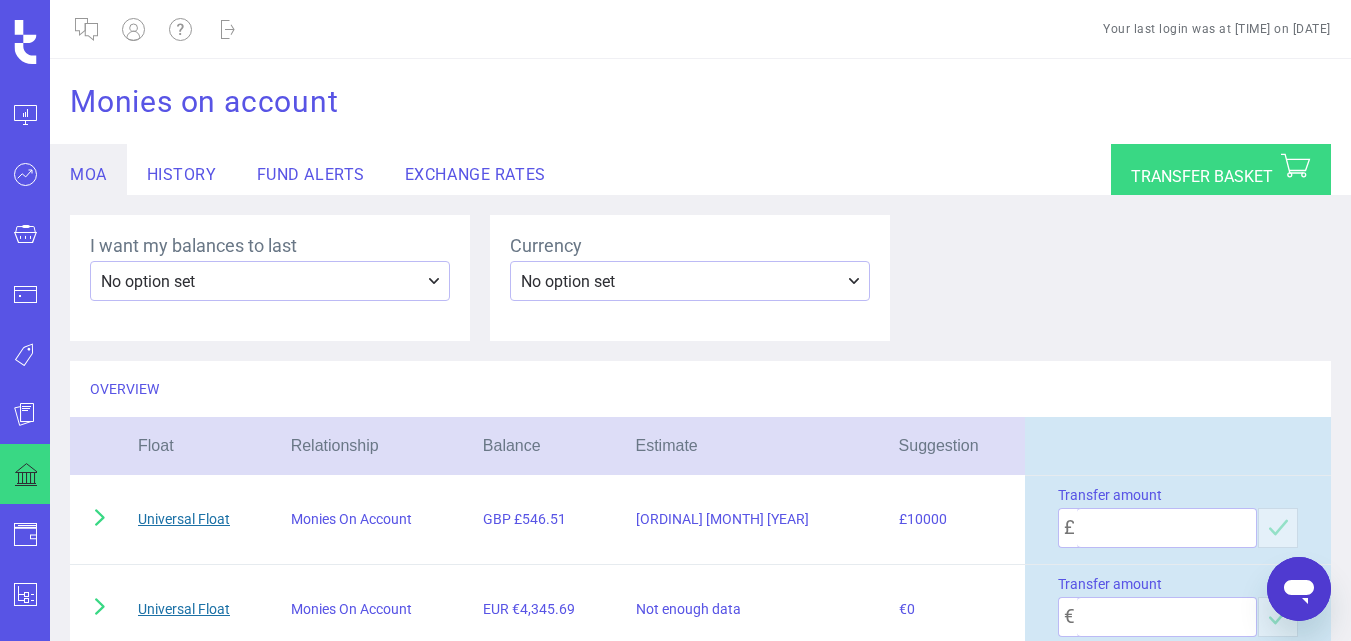 click on "I want my balances to last  No option set Currency  No option set" at bounding box center [700, 278] 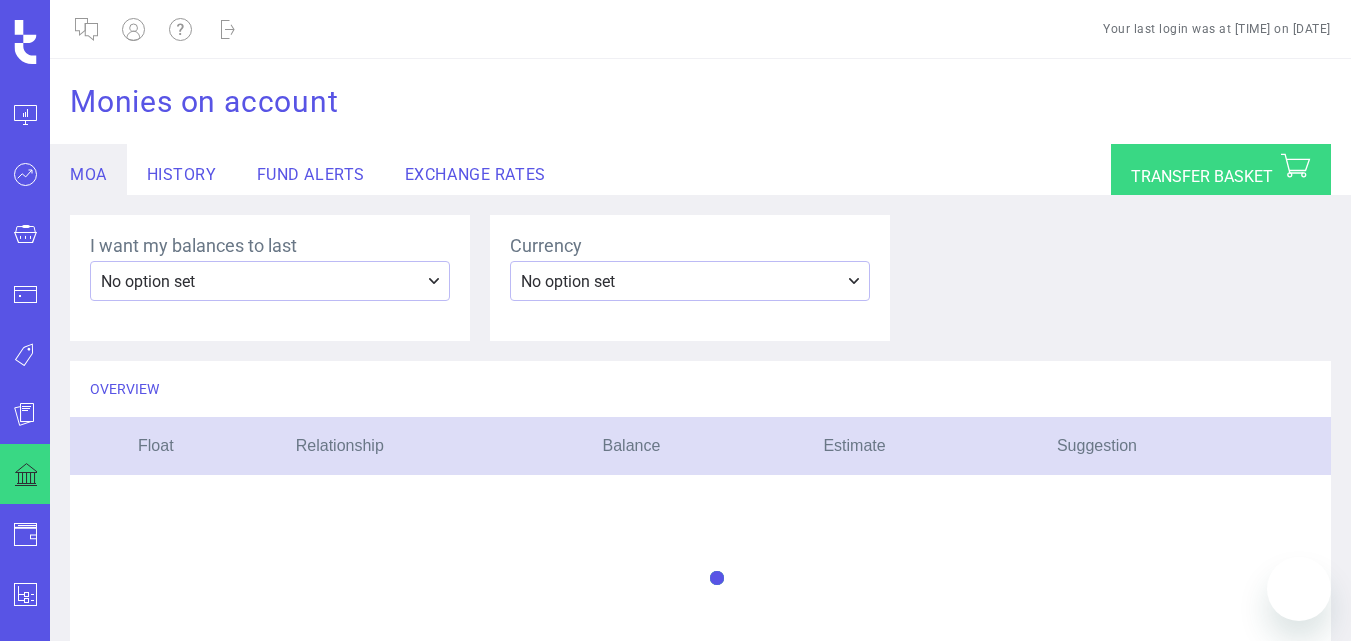 scroll, scrollTop: 0, scrollLeft: 0, axis: both 